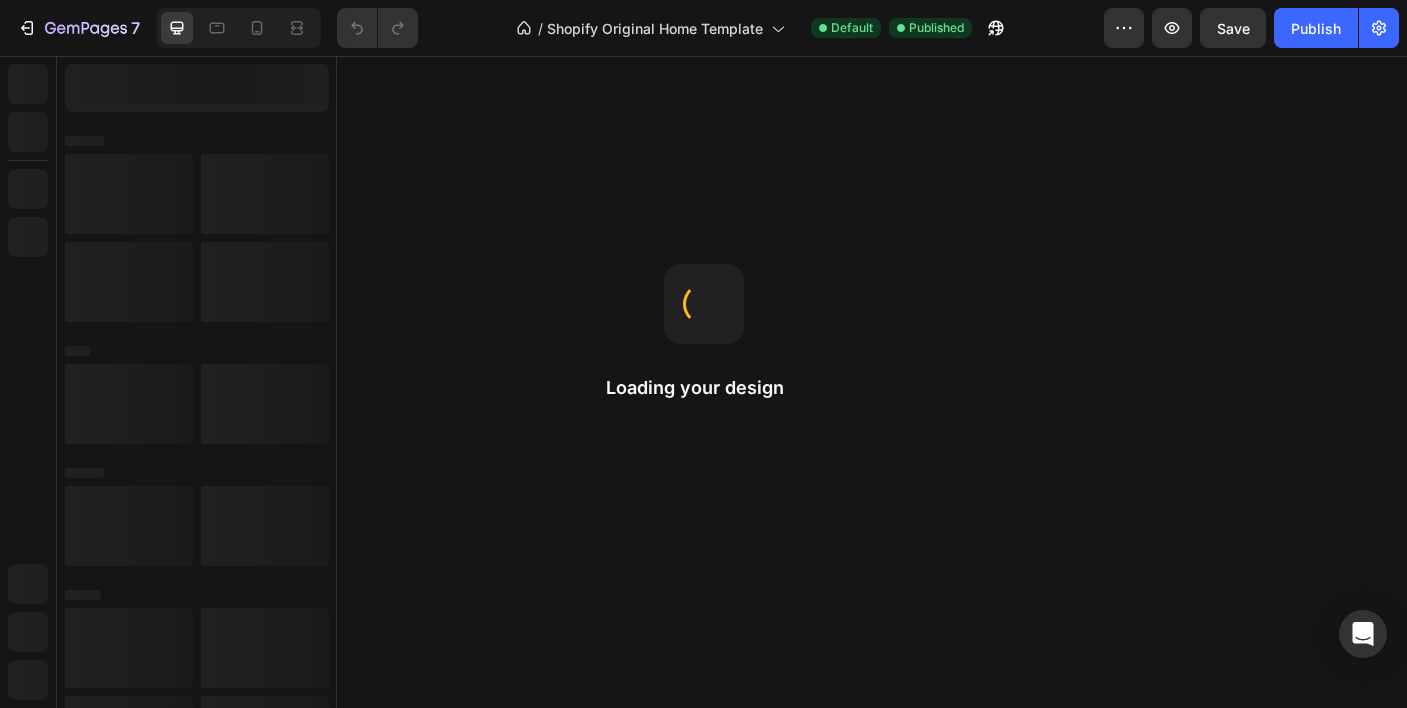 scroll, scrollTop: 0, scrollLeft: 0, axis: both 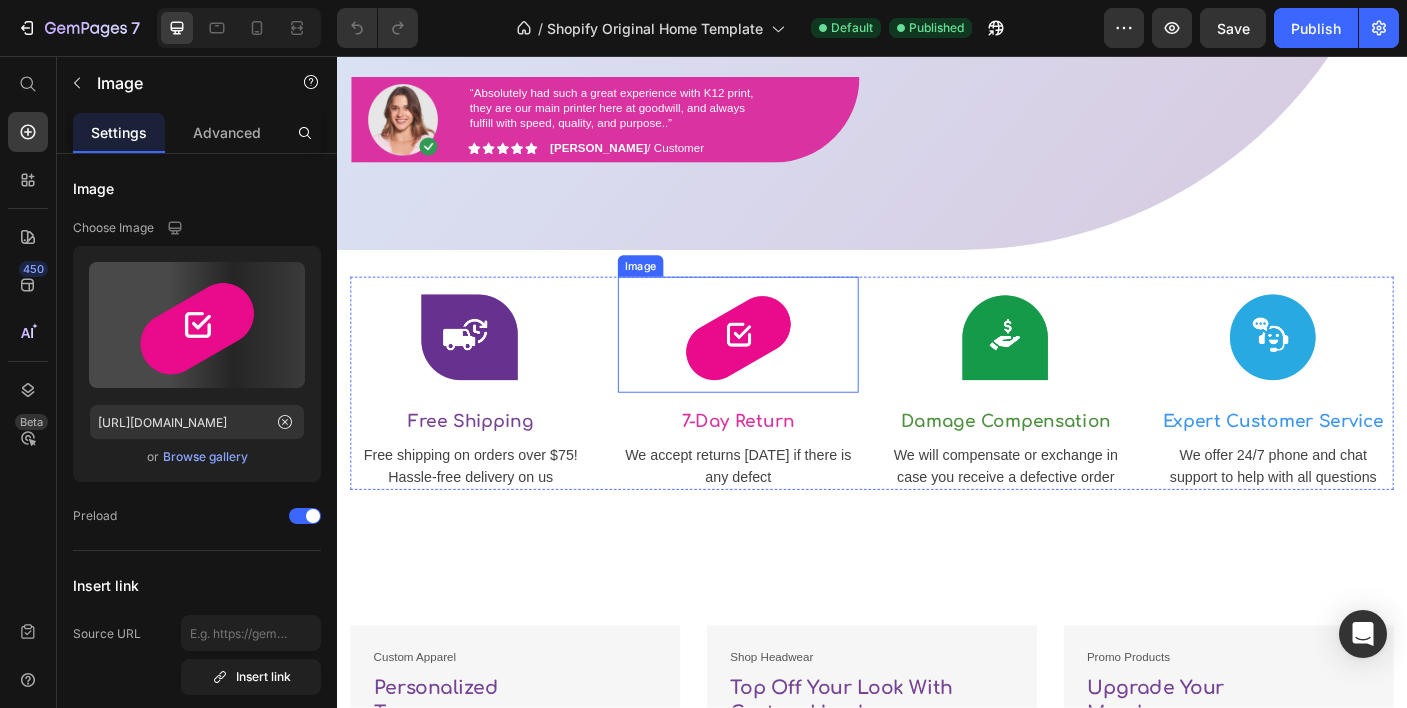 click at bounding box center [787, 369] 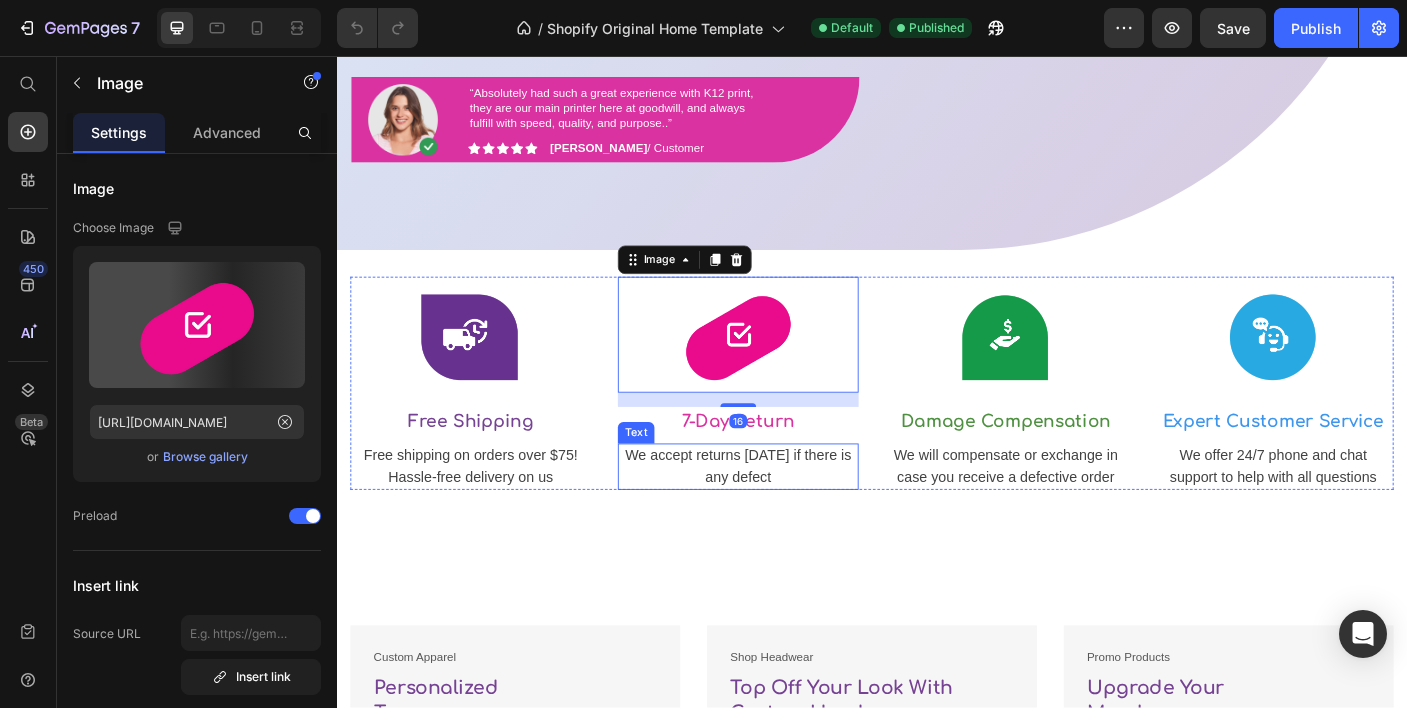 click on "We accept returns [DATE]
if there is any defect" at bounding box center (787, 517) 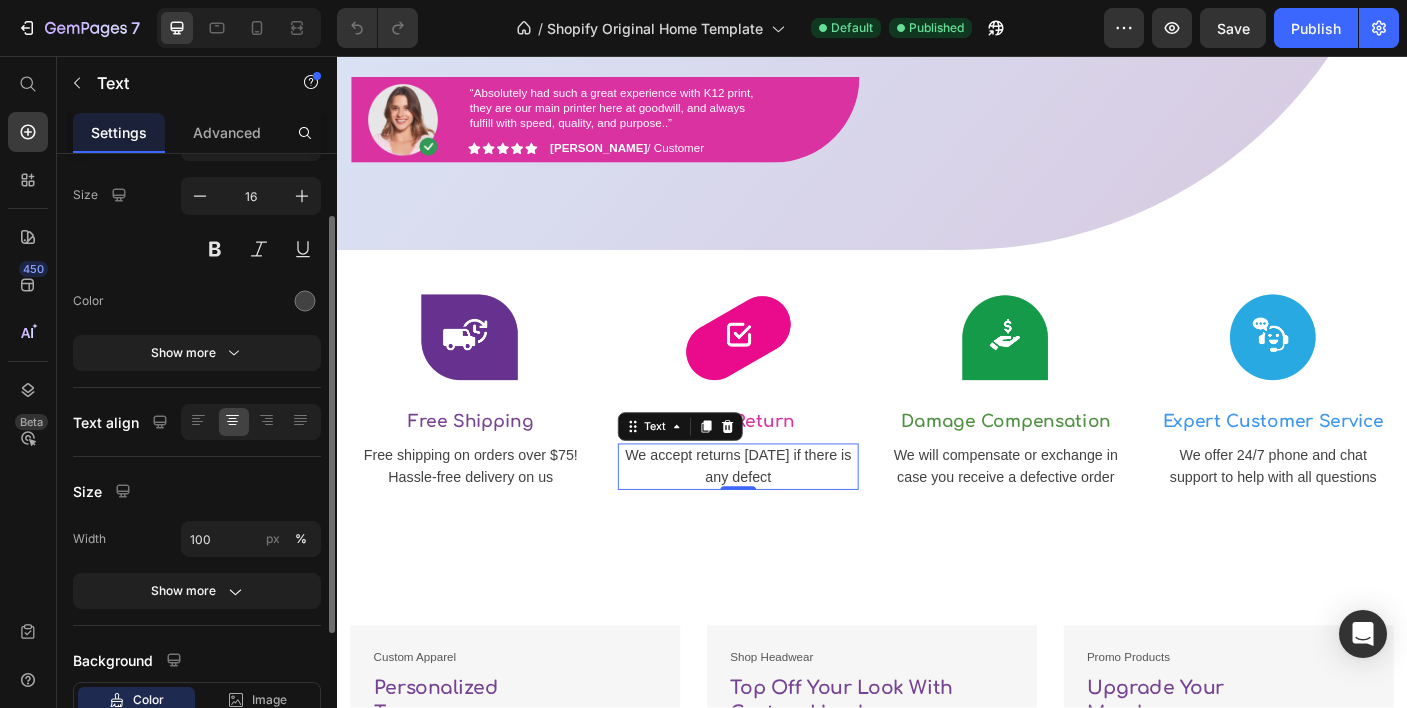 scroll, scrollTop: 0, scrollLeft: 0, axis: both 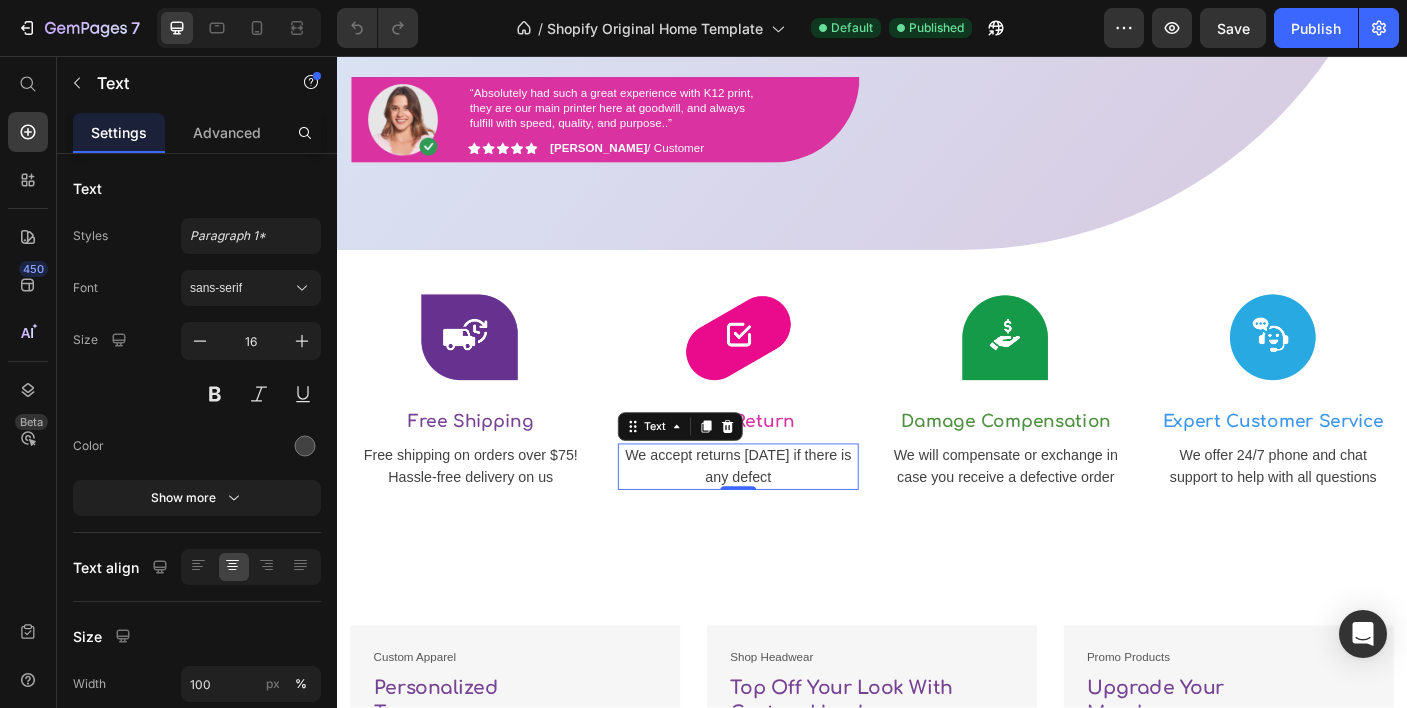 click on "We accept returns [DATE]
if there is any defect" at bounding box center [787, 517] 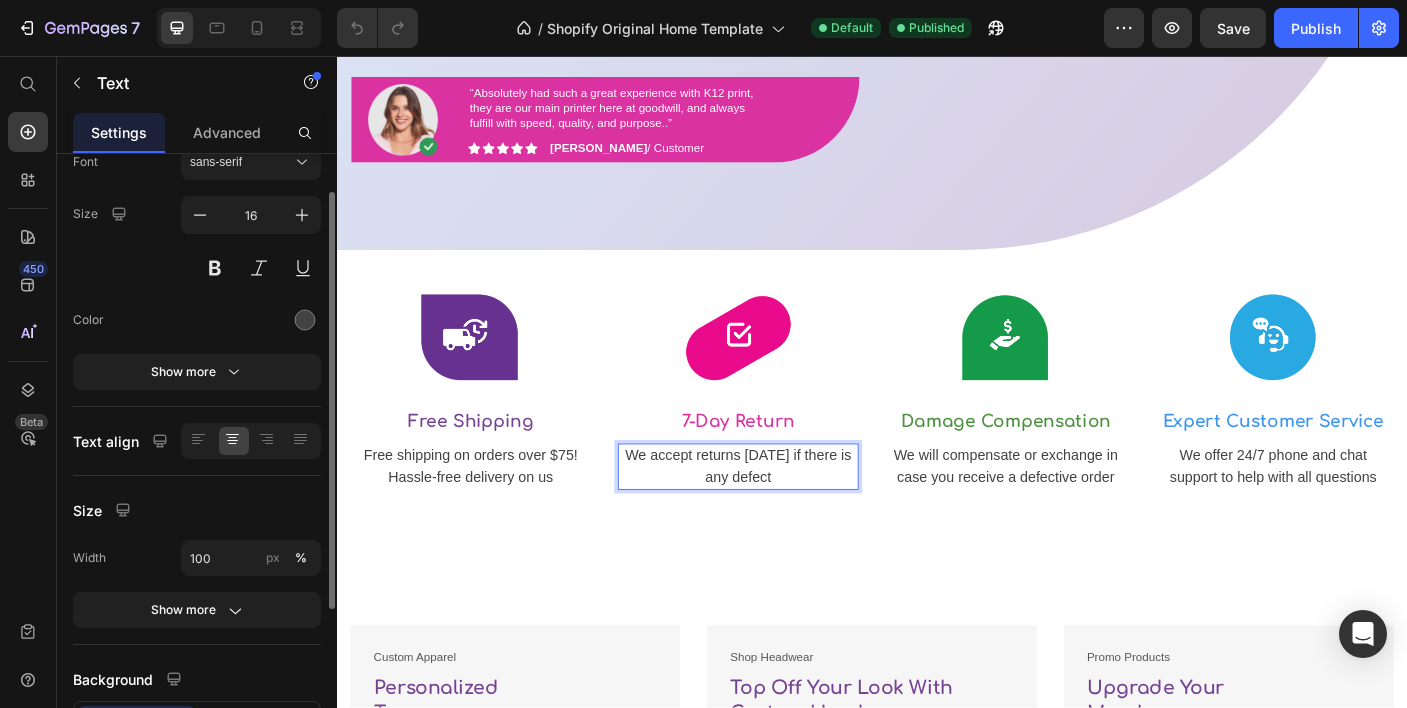 scroll, scrollTop: 87, scrollLeft: 0, axis: vertical 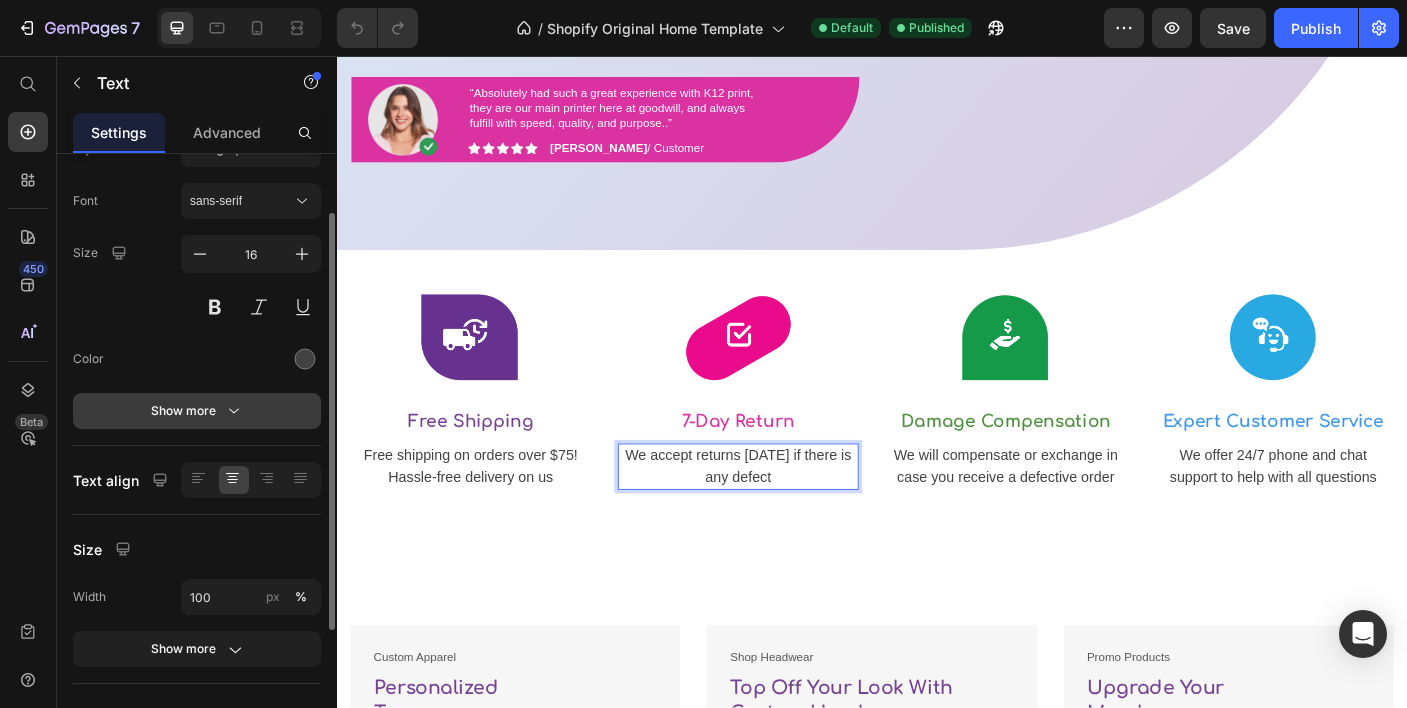 click on "Show more" at bounding box center (197, 411) 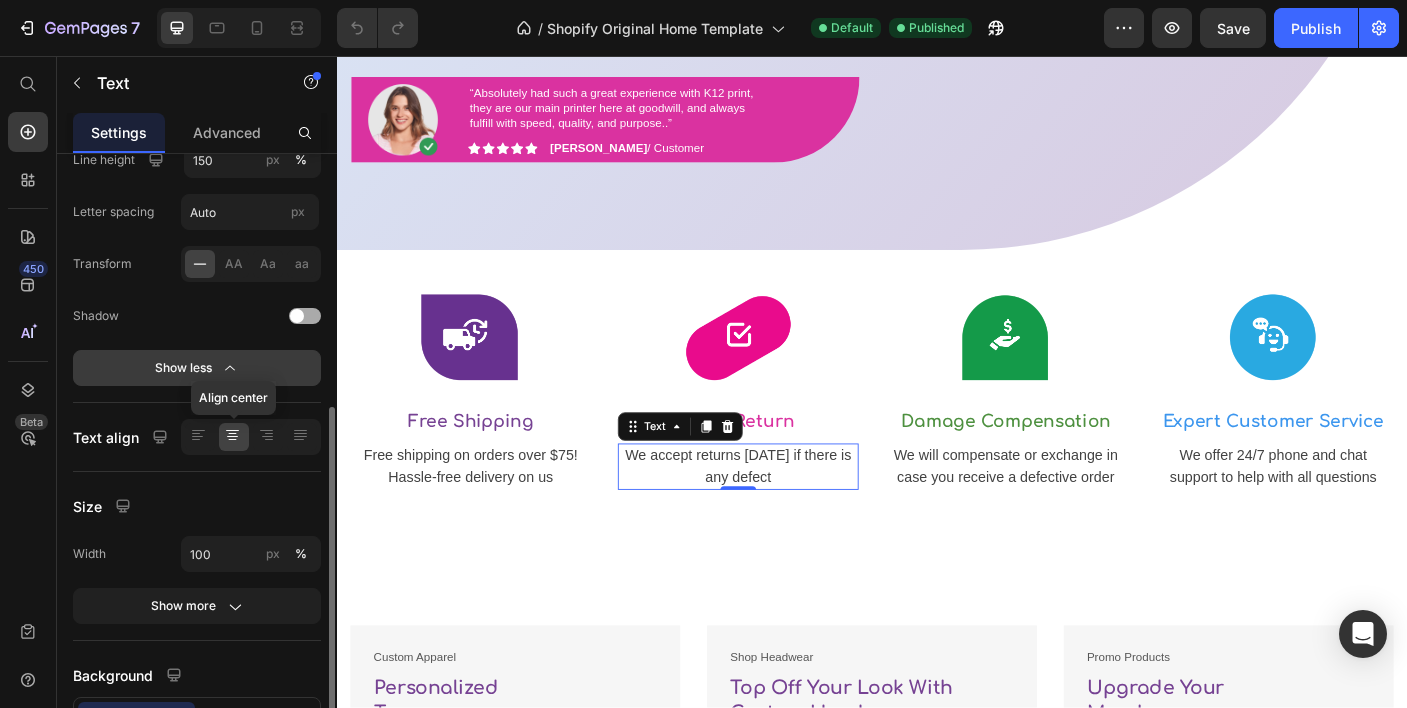 scroll, scrollTop: 425, scrollLeft: 0, axis: vertical 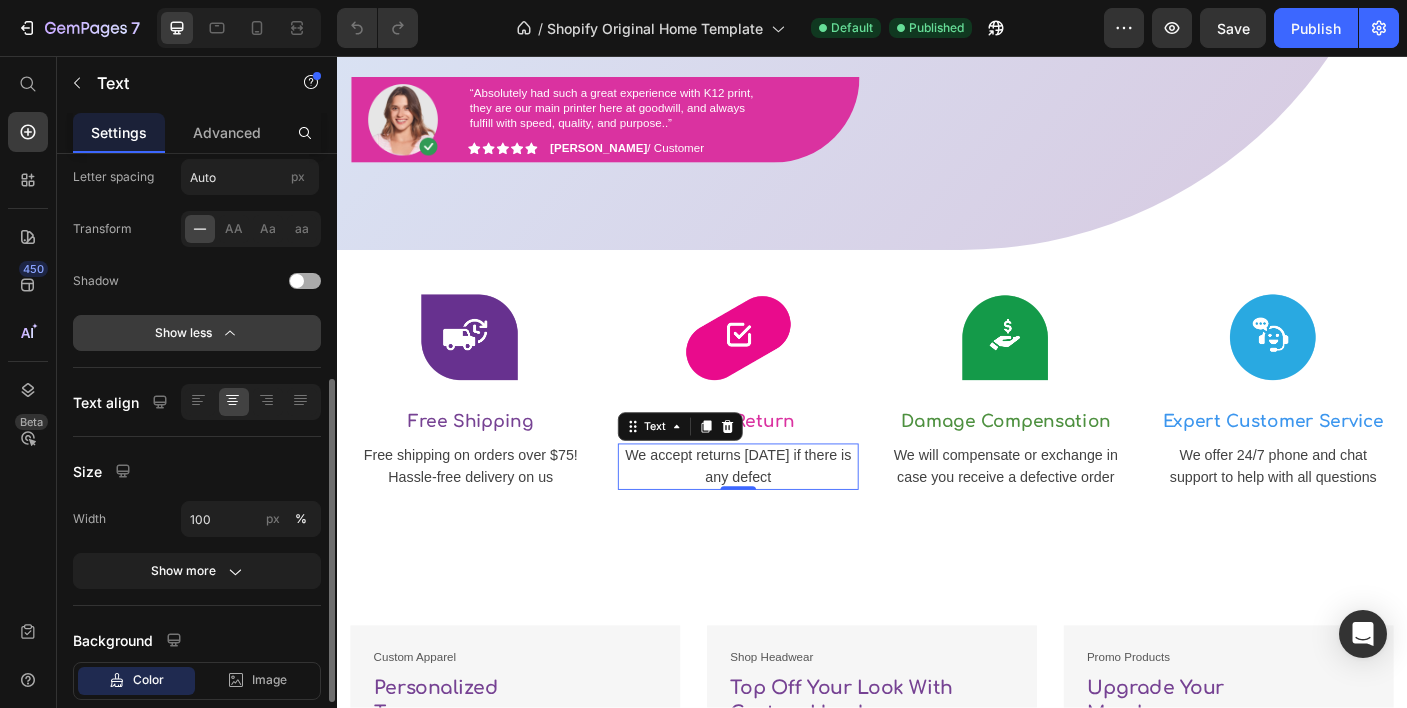 click on "Show less" 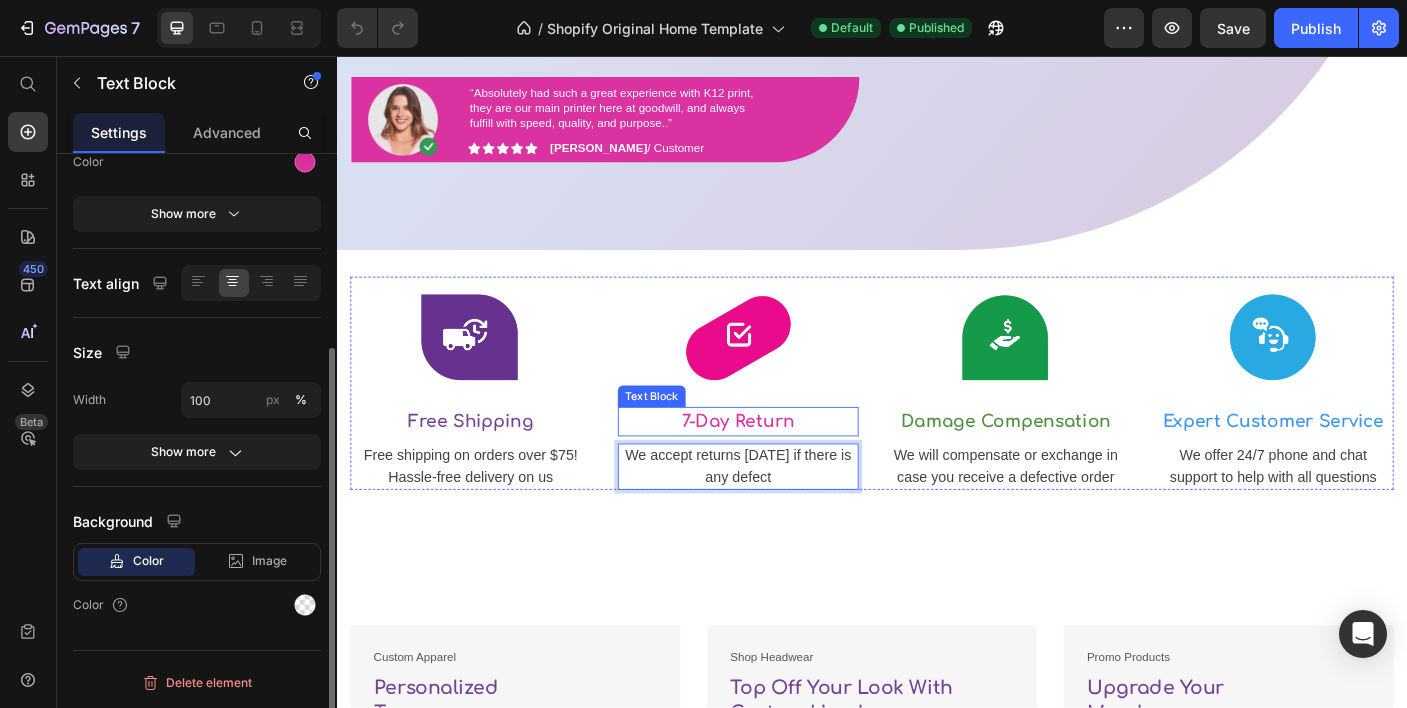 click on "7-Day Return" at bounding box center [787, 466] 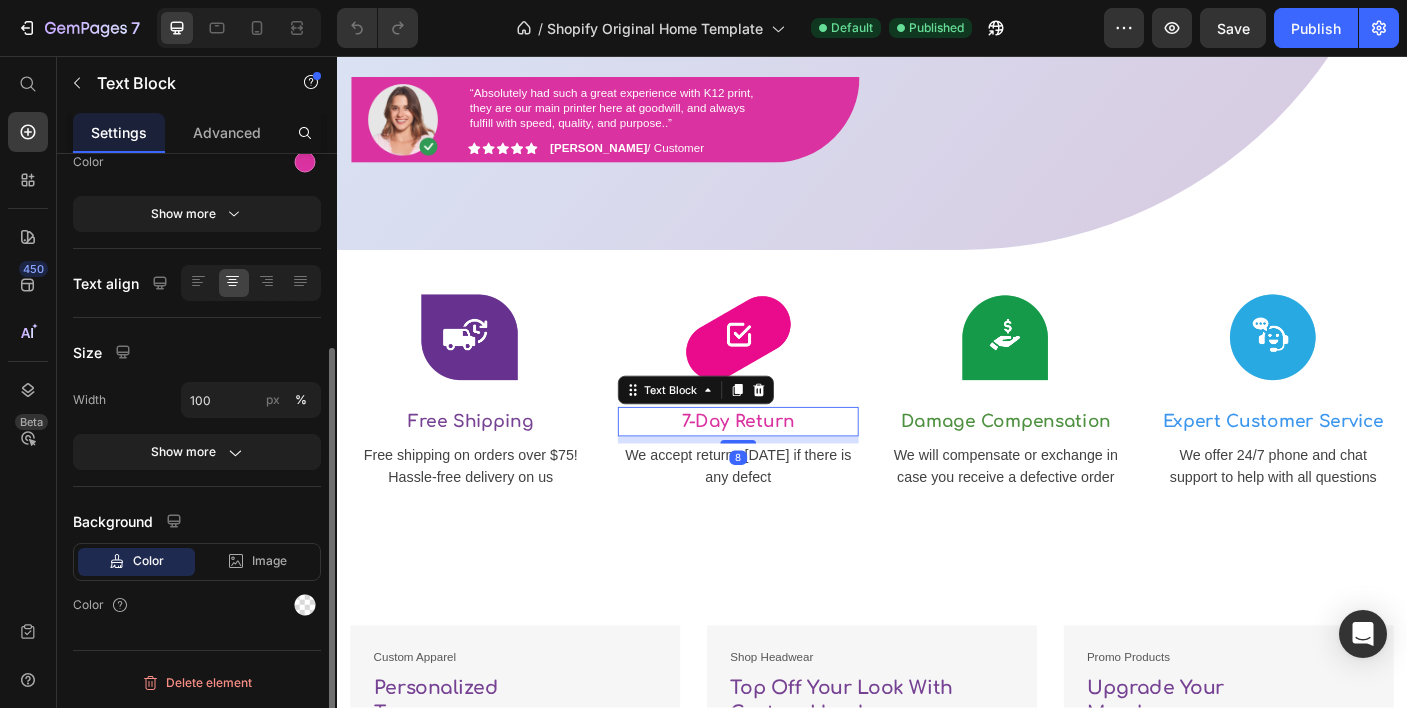 scroll, scrollTop: 284, scrollLeft: 0, axis: vertical 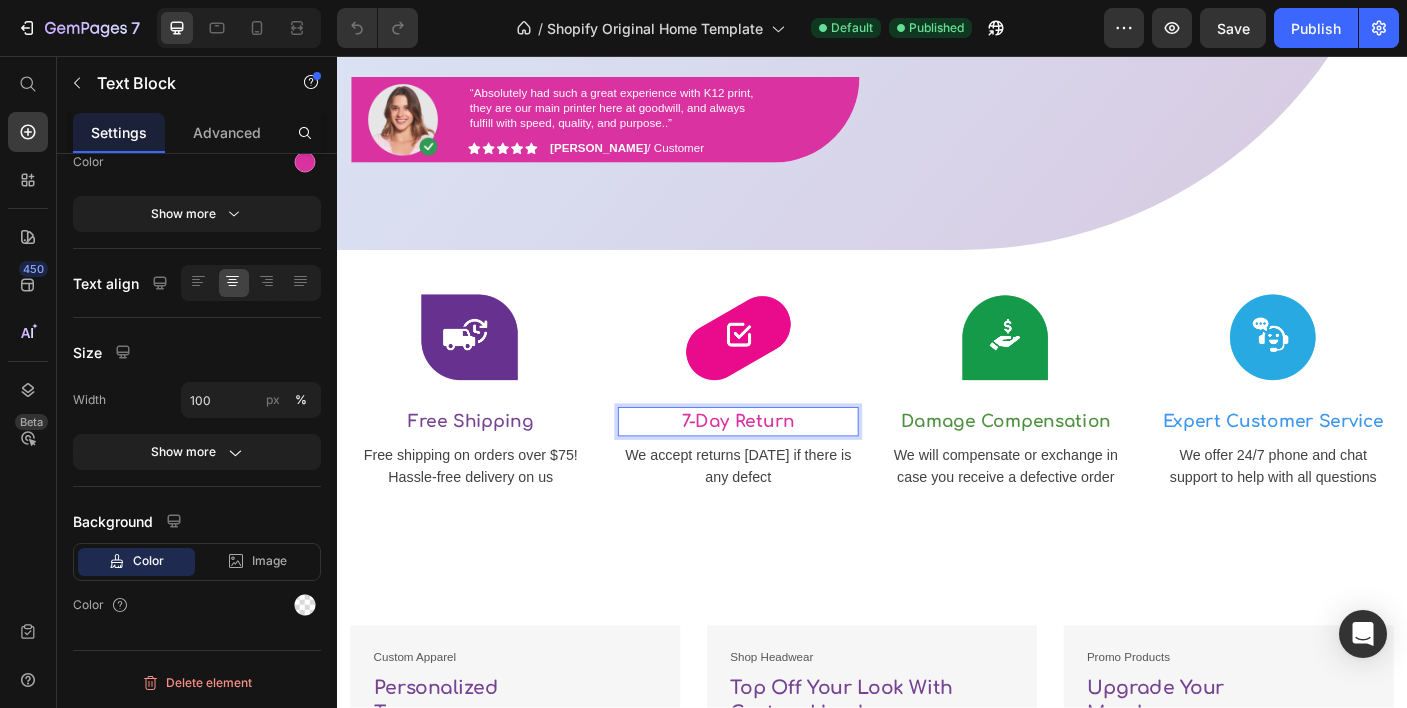 click on "7-Day Return" at bounding box center [787, 466] 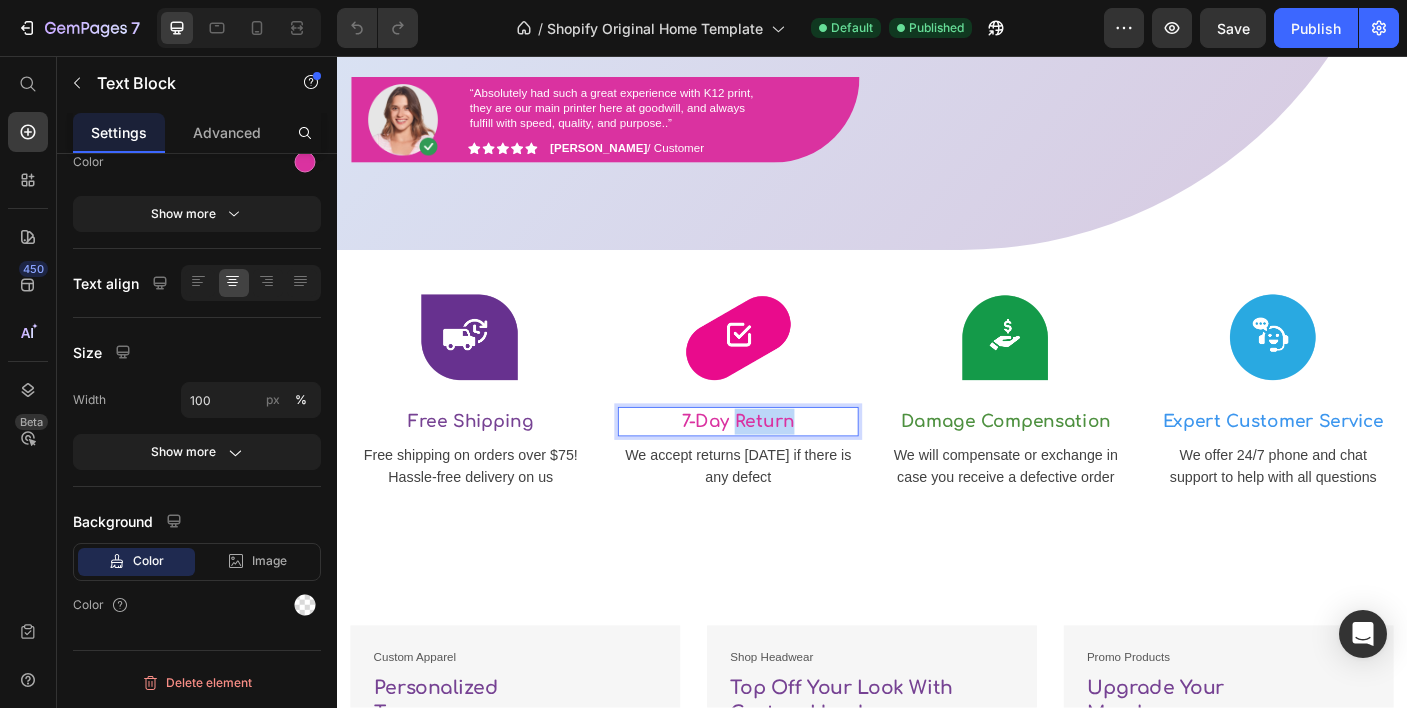 click on "7-Day Return" at bounding box center (787, 466) 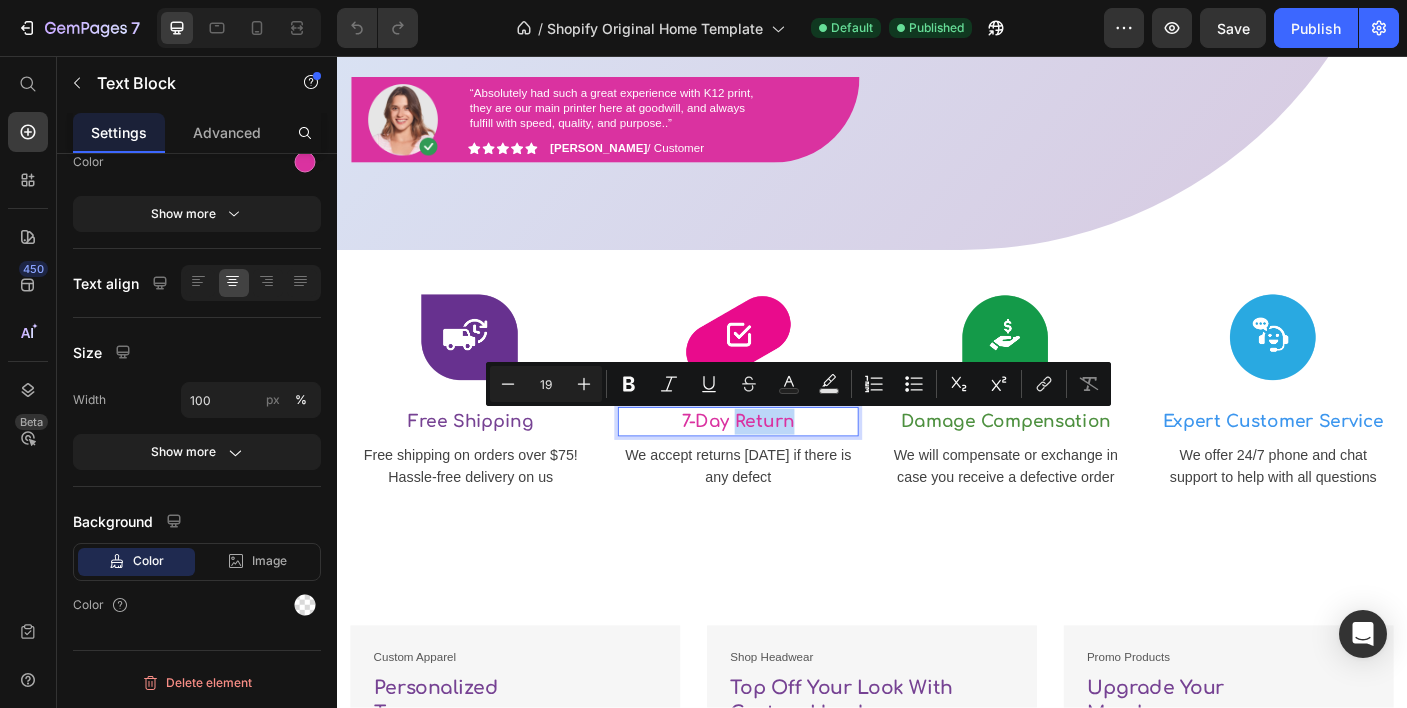 click on "7-Day Return" at bounding box center [787, 466] 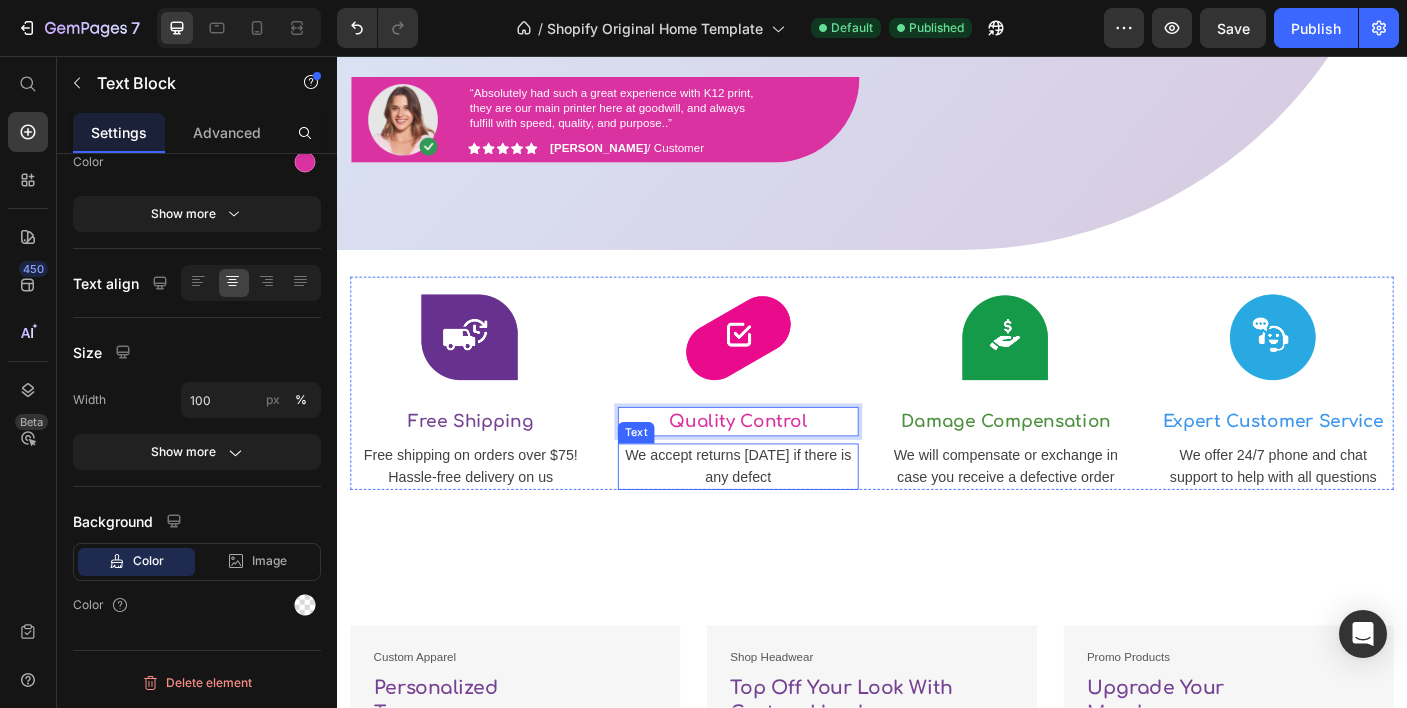 click on "We accept returns [DATE] if there is any defect" at bounding box center [787, 517] 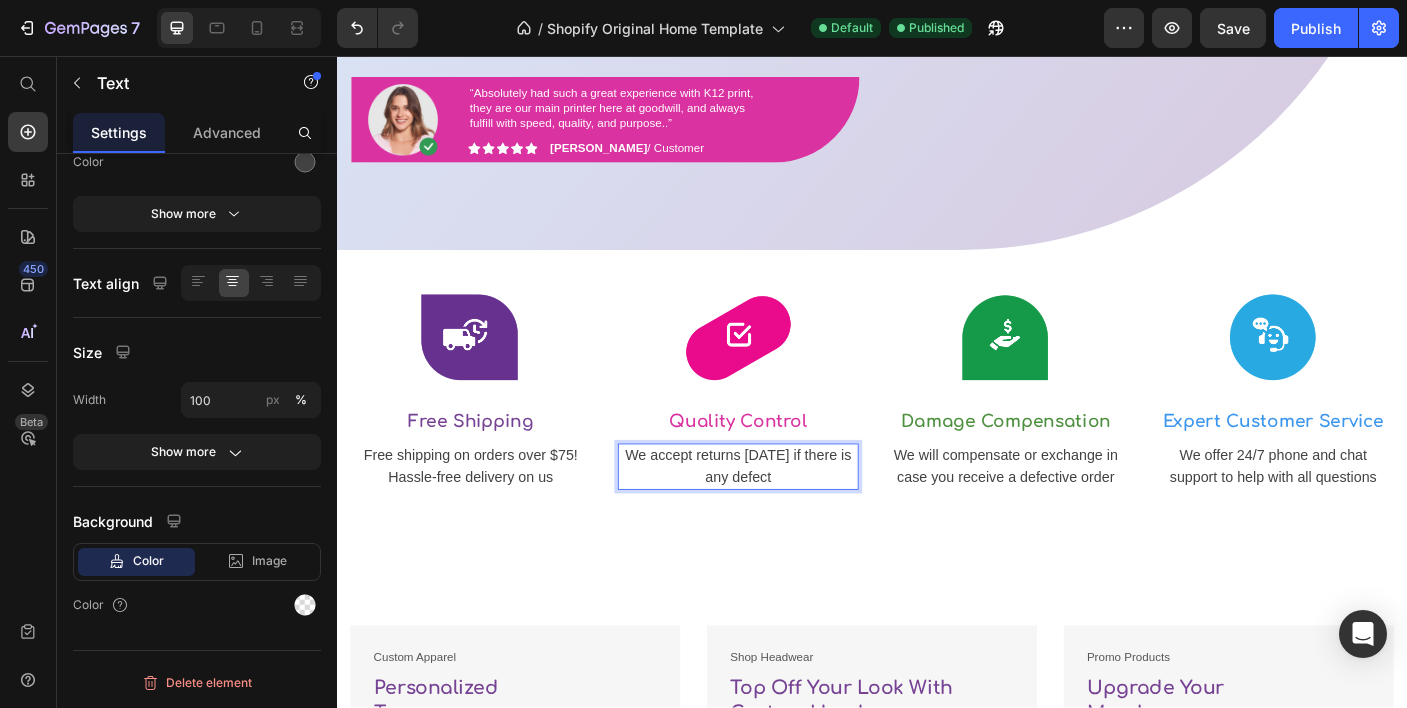 click on "We accept returns [DATE] if there is any defect" at bounding box center (787, 517) 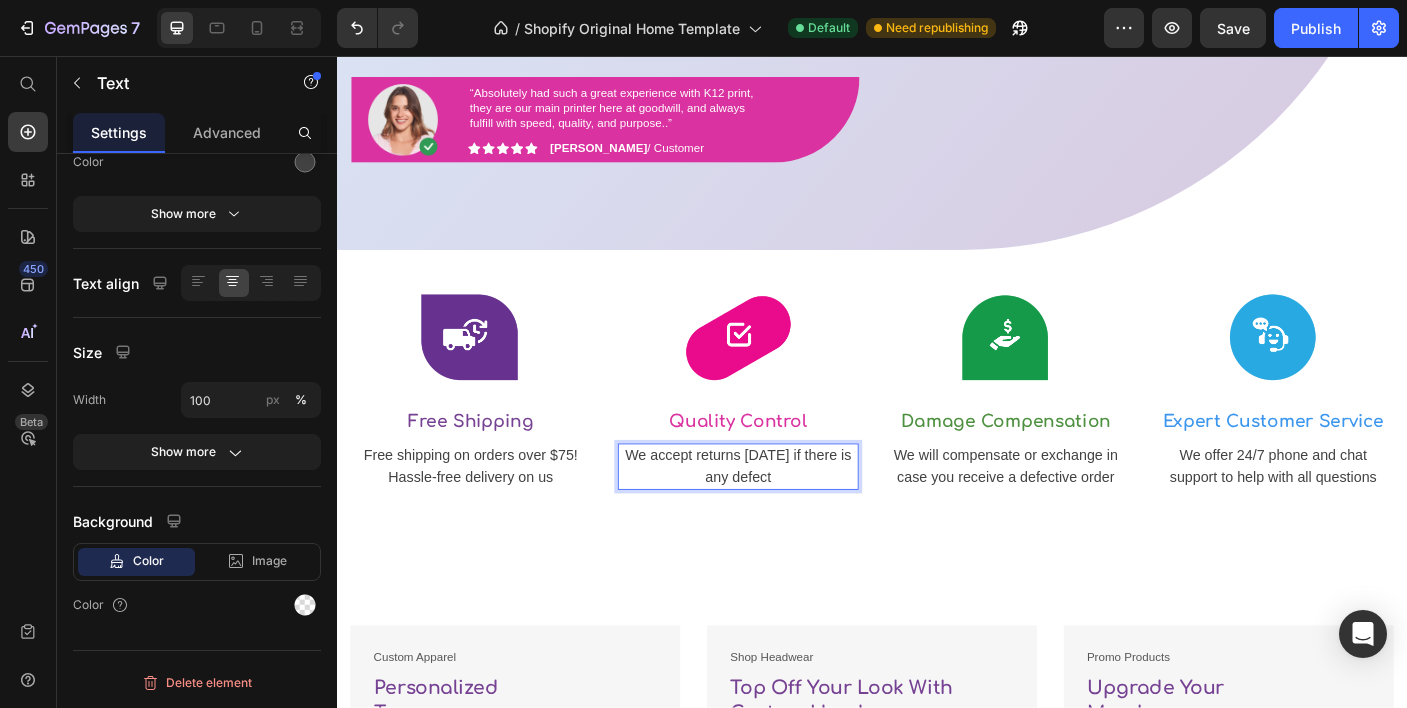 drag, startPoint x: 861, startPoint y: 528, endPoint x: 672, endPoint y: 513, distance: 189.5943 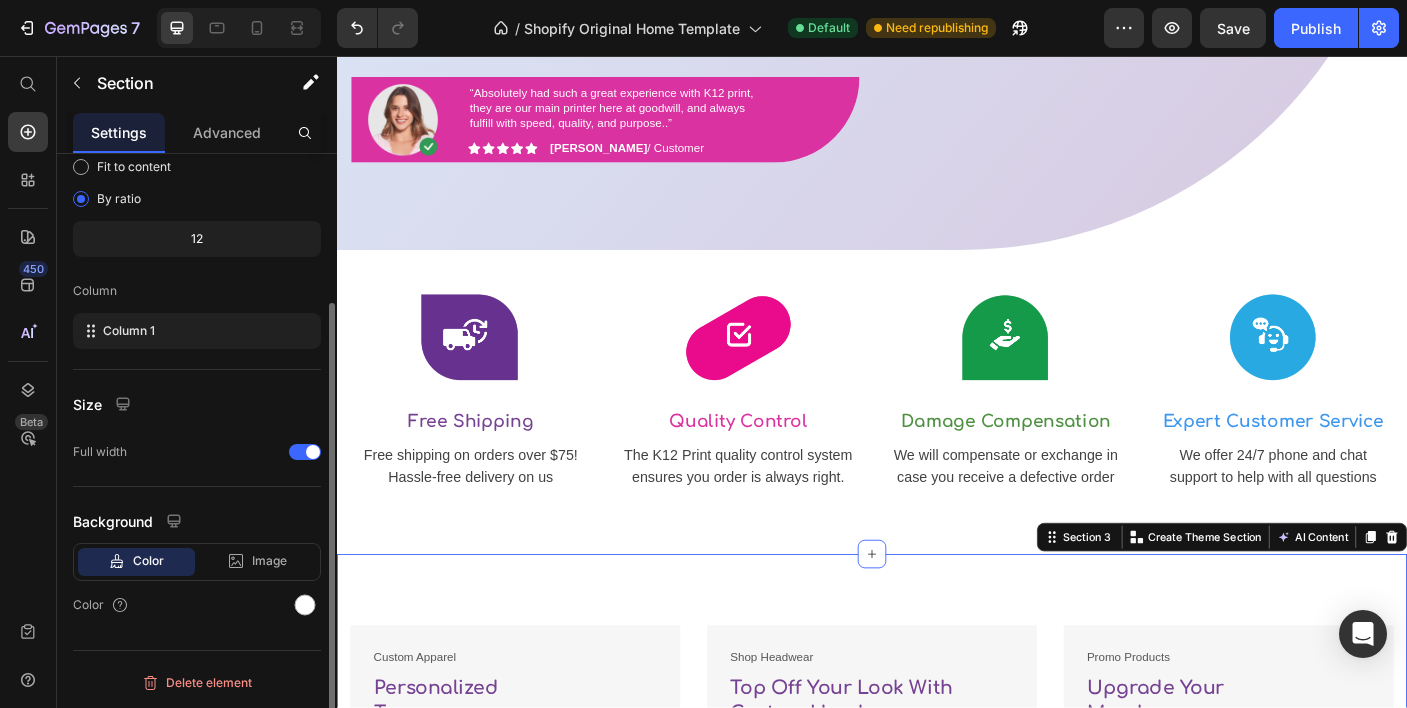 click on "Custom Apparel Text block Personalized Tees, Boundless Possibilities. Heading Shop Now Button Row Image Row Shop Headwear Text block Top Off Your Look With Custom Headwear Heading Shop Now Button Row Image Row Promo Products Text block Upgrade Your Merch Heading Shop Now Button Row Image Row Row Section 3   Create Theme Section AI Content Write with GemAI What would you like to describe here? Tone and Voice Persuasive Product Getting products... Show more Generate" at bounding box center (937, 835) 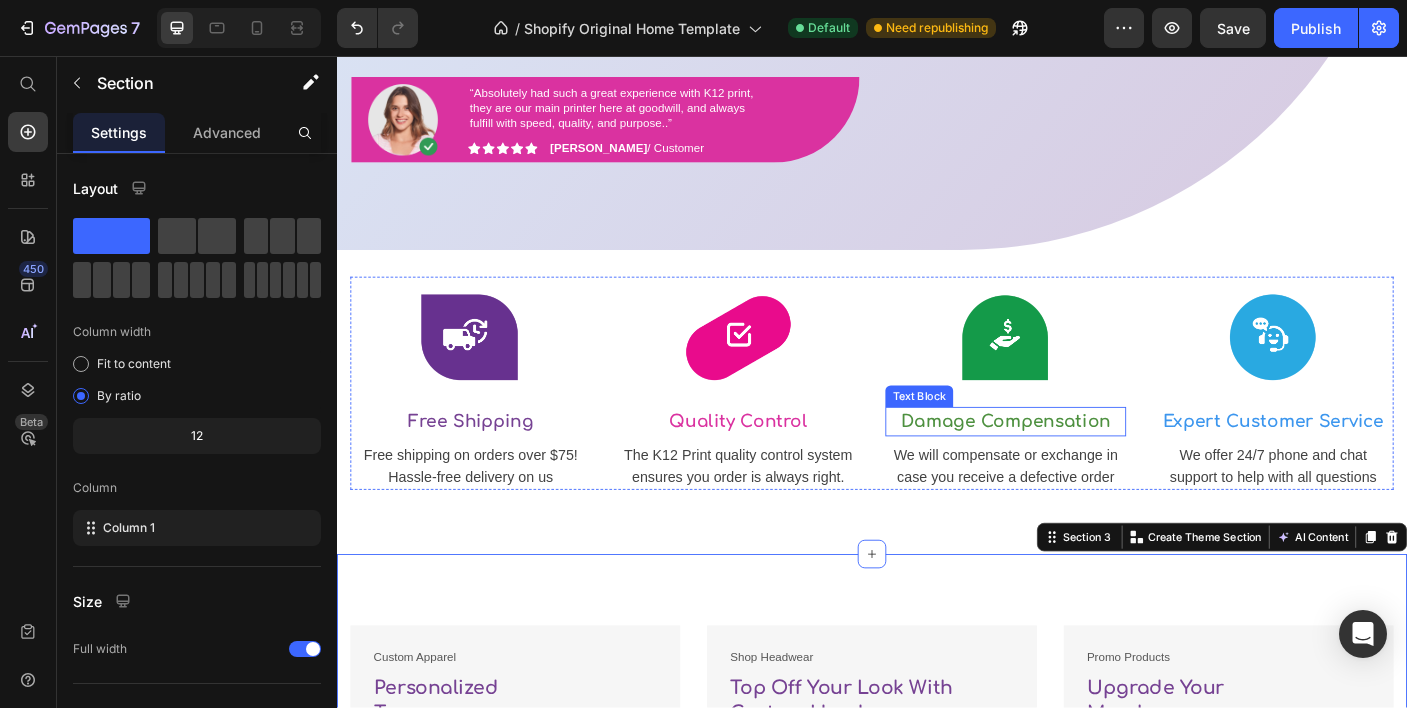click on "Damage Compensation" at bounding box center (1087, 466) 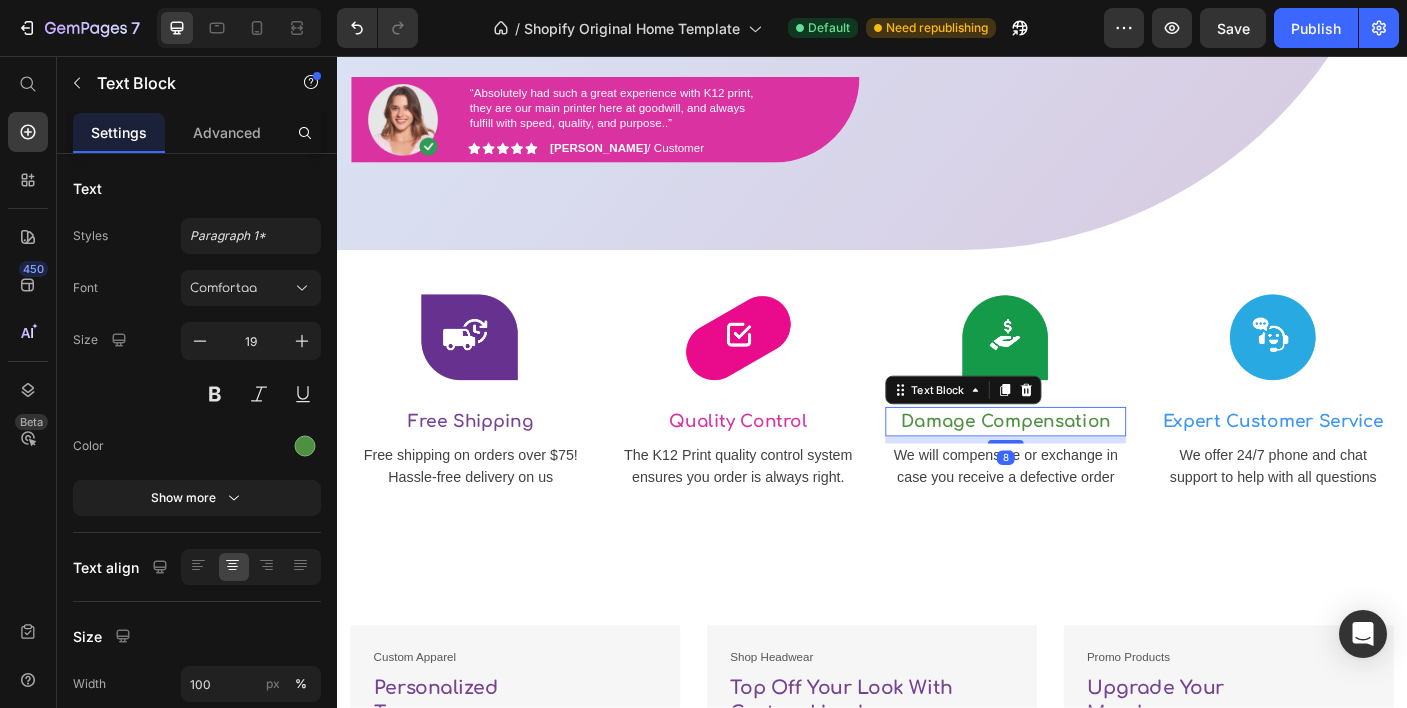 click on "Damage Compensation" at bounding box center (1087, 466) 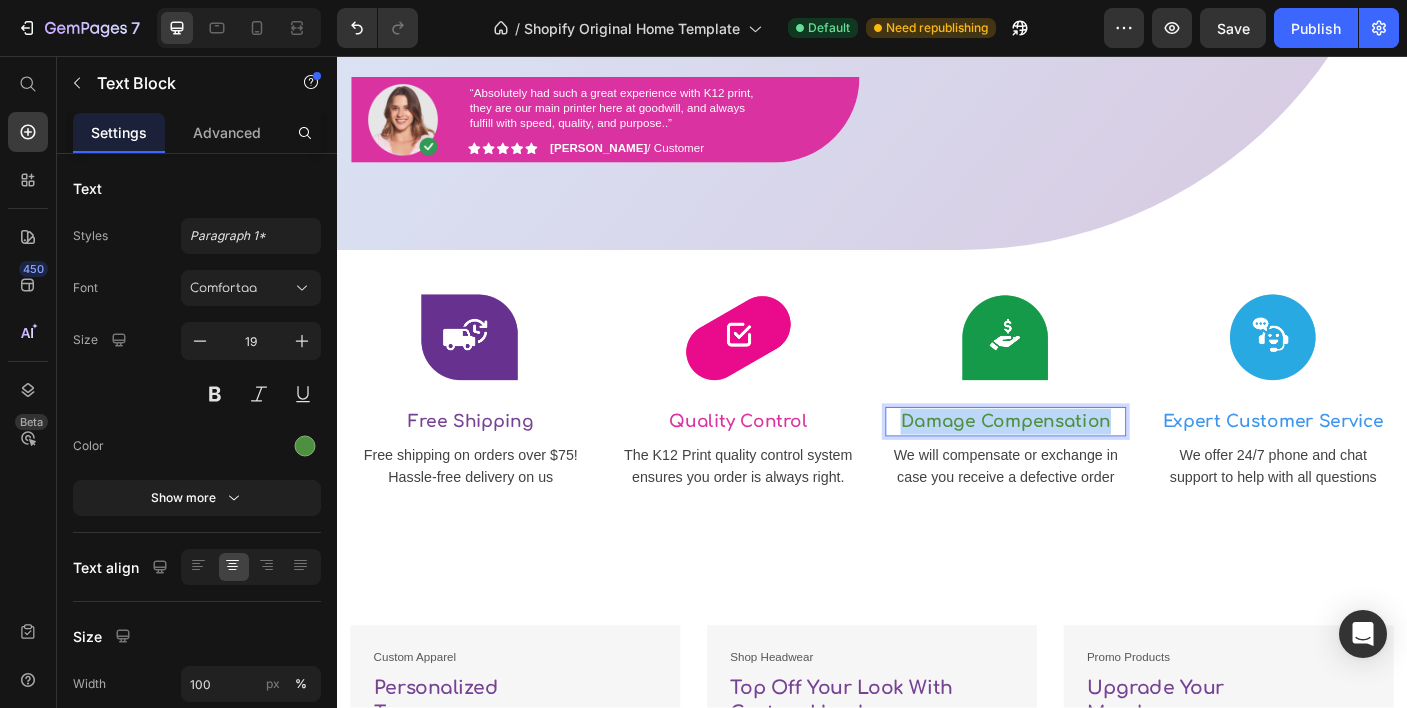 drag, startPoint x: 1207, startPoint y: 465, endPoint x: 968, endPoint y: 471, distance: 239.0753 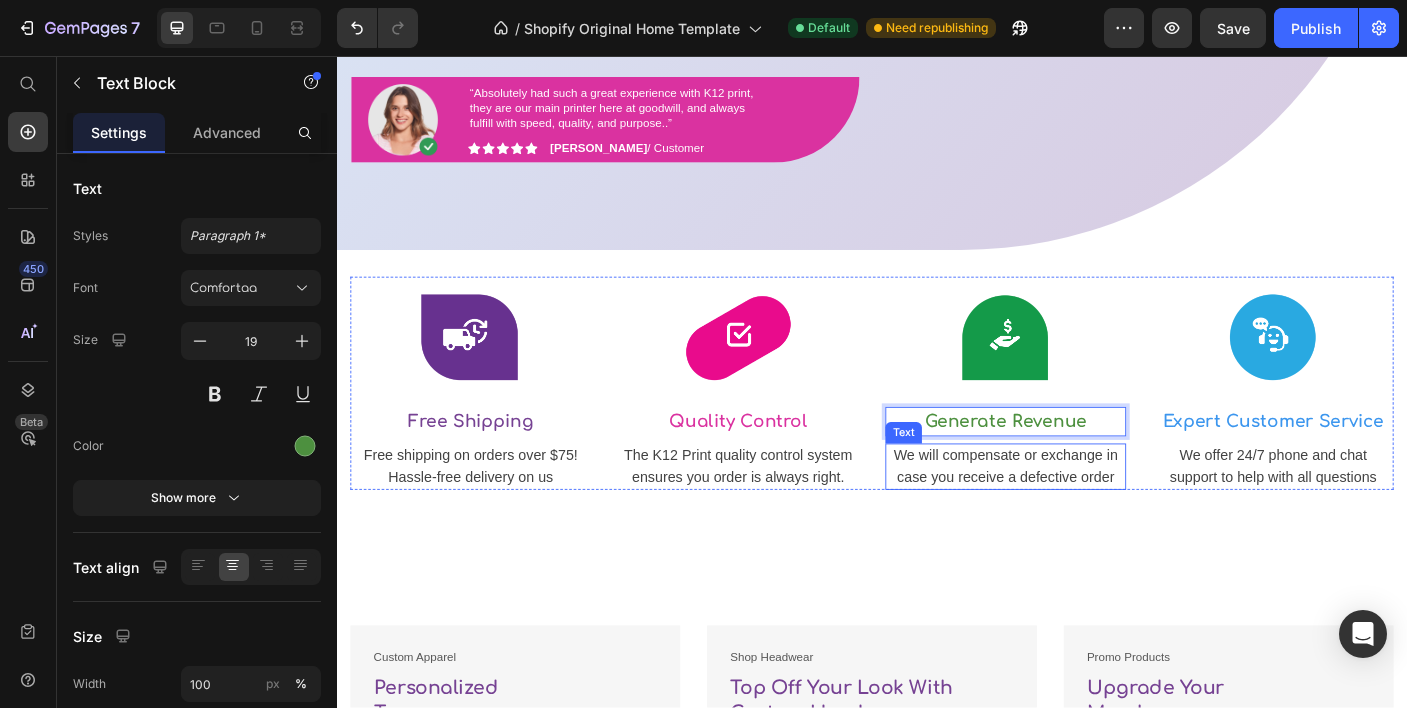 click on "We will compensate or exchange in case you receive a defective order" at bounding box center (1087, 517) 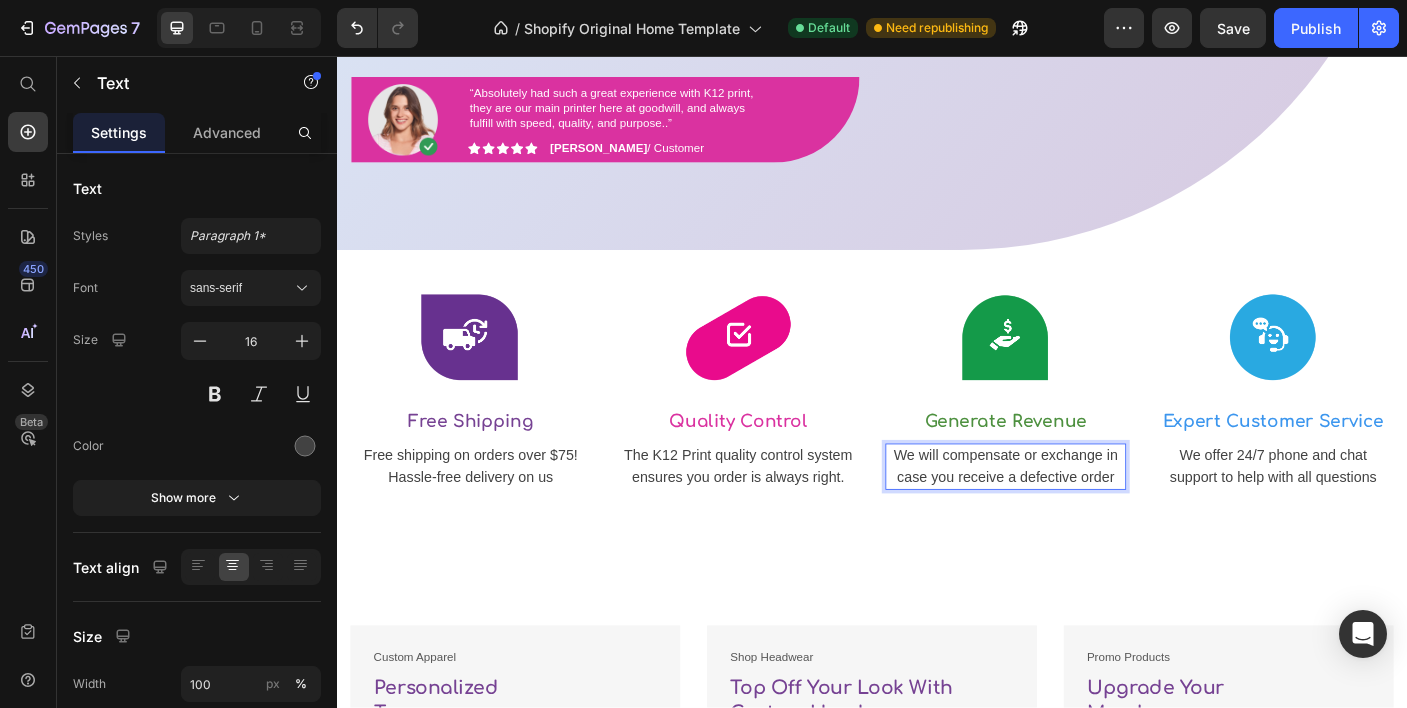 click on "We will compensate or exchange in case you receive a defective order" at bounding box center (1087, 517) 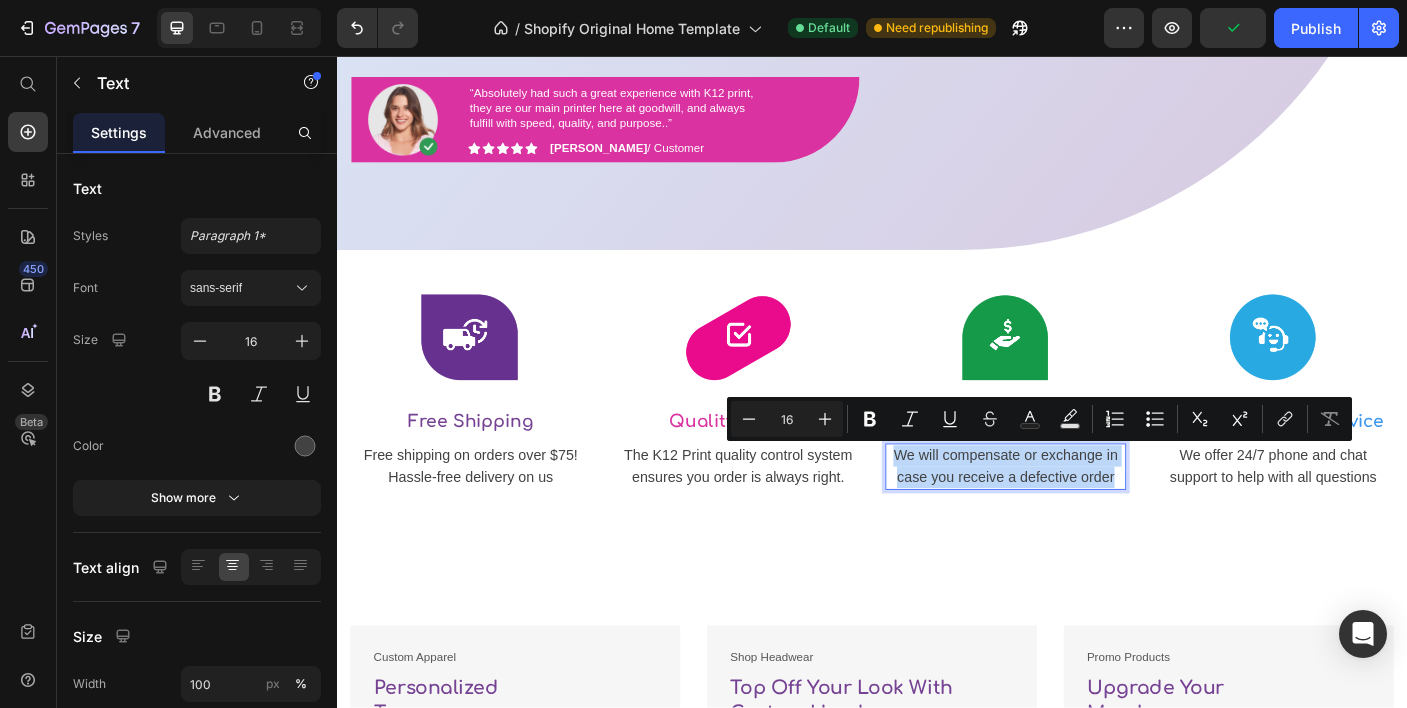 drag, startPoint x: 1209, startPoint y: 531, endPoint x: 968, endPoint y: 507, distance: 242.19208 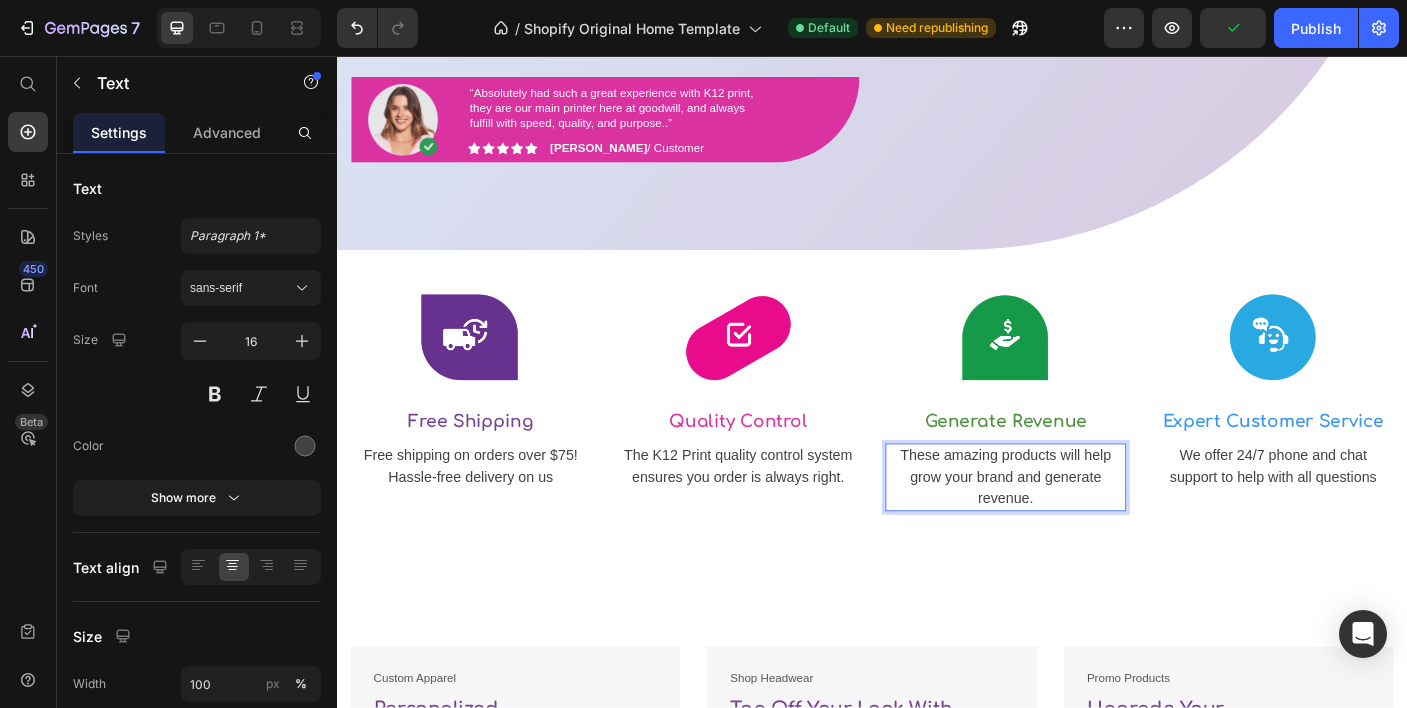 click on "These amazing products will help grow your brand and generate revenue." at bounding box center [1087, 529] 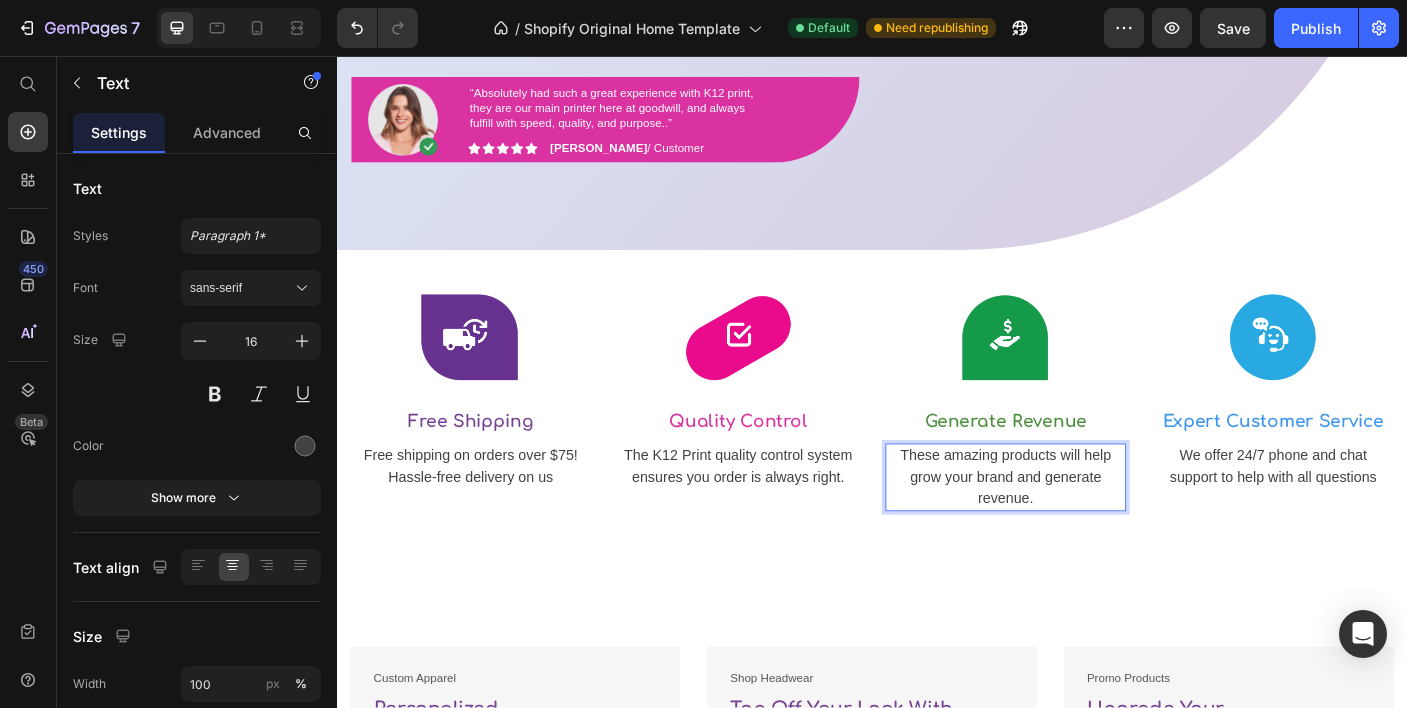 click on "These amazing products will help grow your brand and generate revenue." at bounding box center (1087, 529) 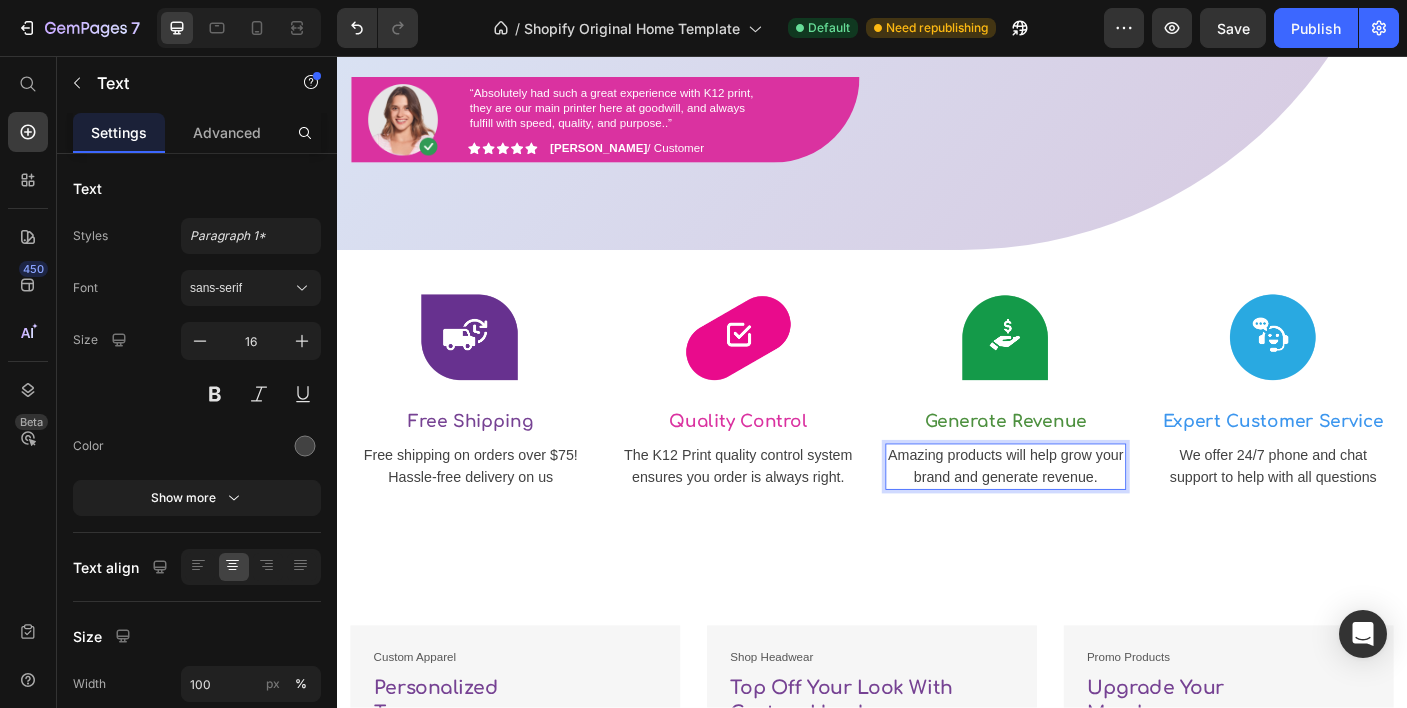 click on "Amazing products will help grow your brand and generate revenue." at bounding box center (1087, 517) 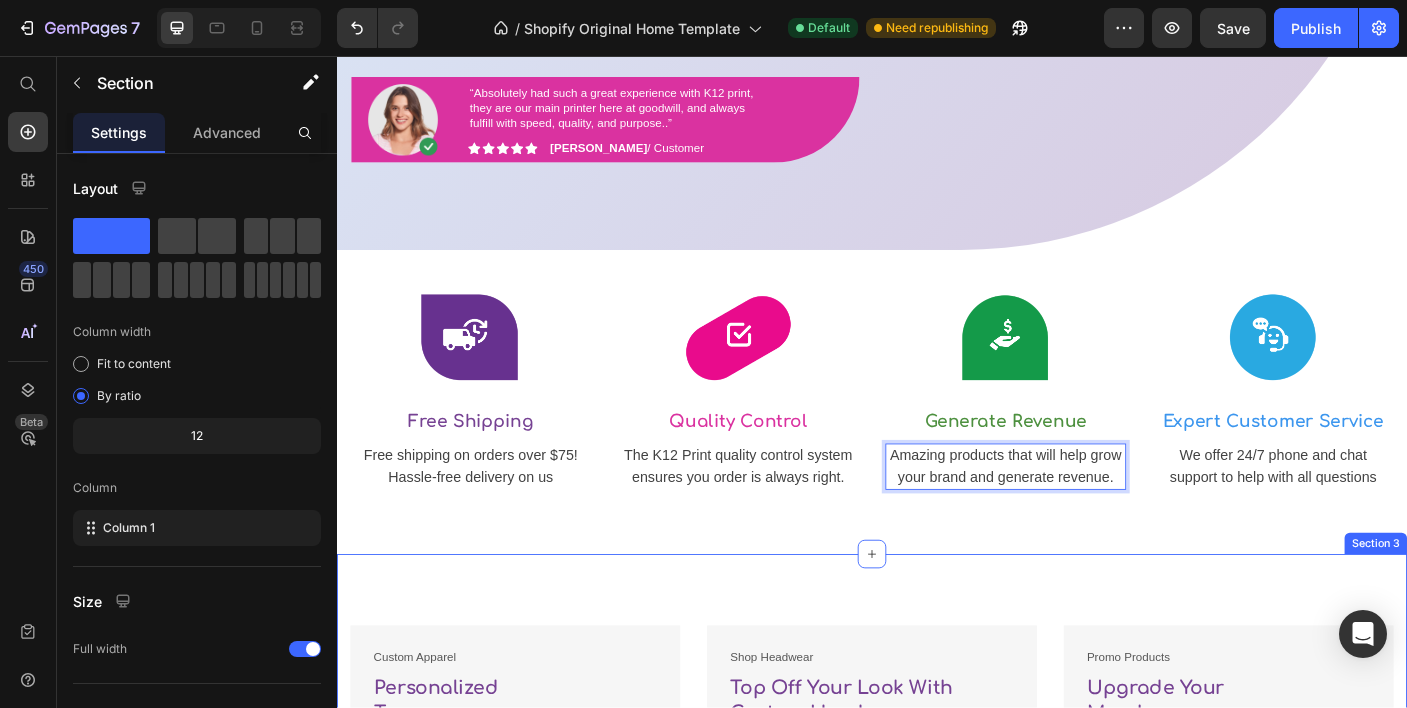 click on "Custom Apparel Text block Personalized Tees, Boundless Possibilities. Heading Shop Now Button Row Image Row Shop Headwear Text block Top Off Your Look With Custom Headwear Heading Shop Now Button Row Image Row Promo Products Text block Upgrade Your Merch Heading Shop Now Button Row Image Row Row Section 3" at bounding box center [937, 835] 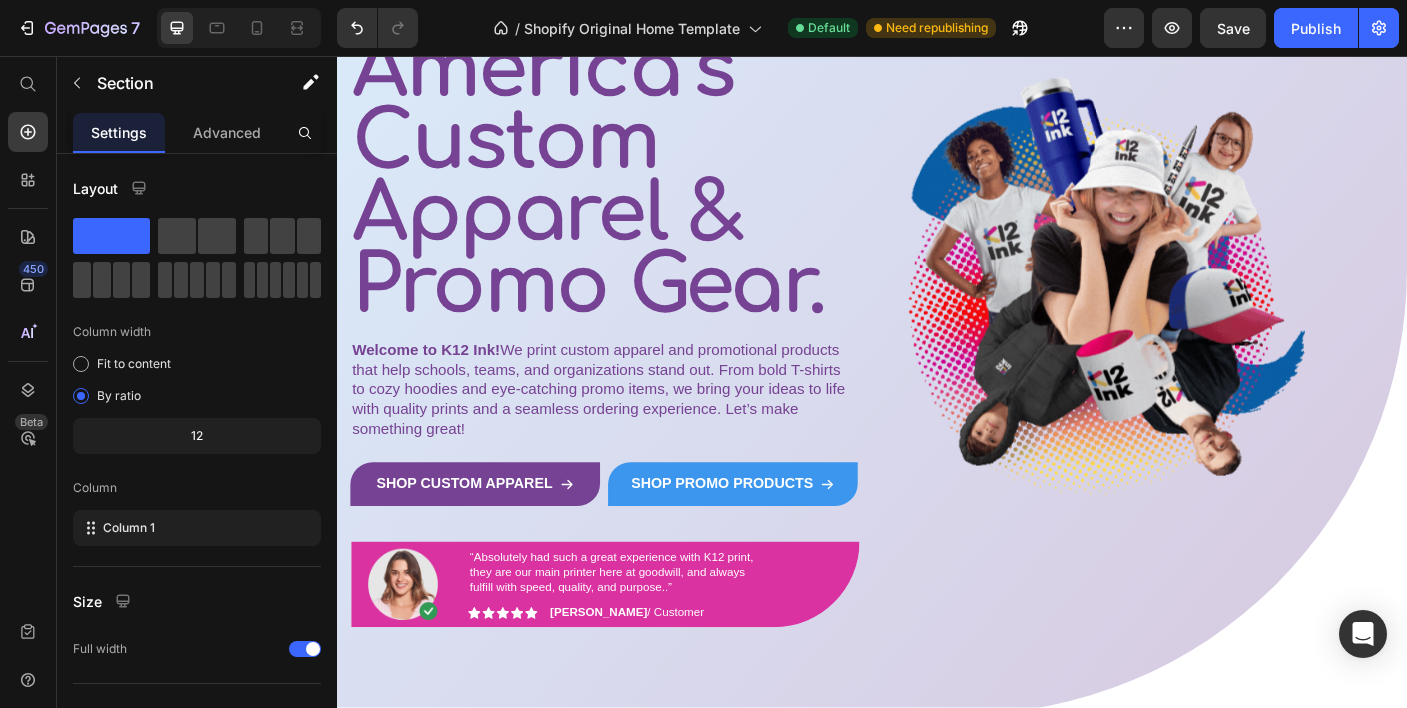 scroll, scrollTop: 0, scrollLeft: 0, axis: both 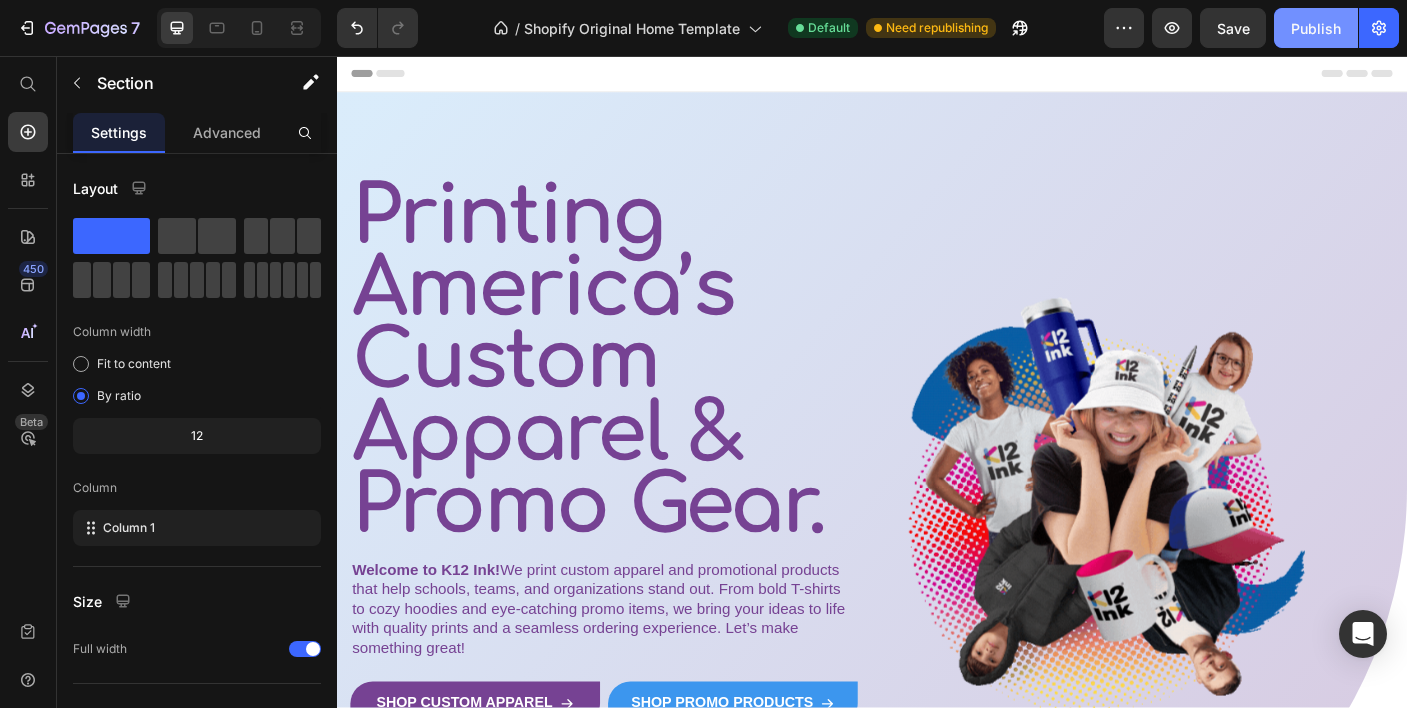 click on "Publish" at bounding box center [1316, 28] 